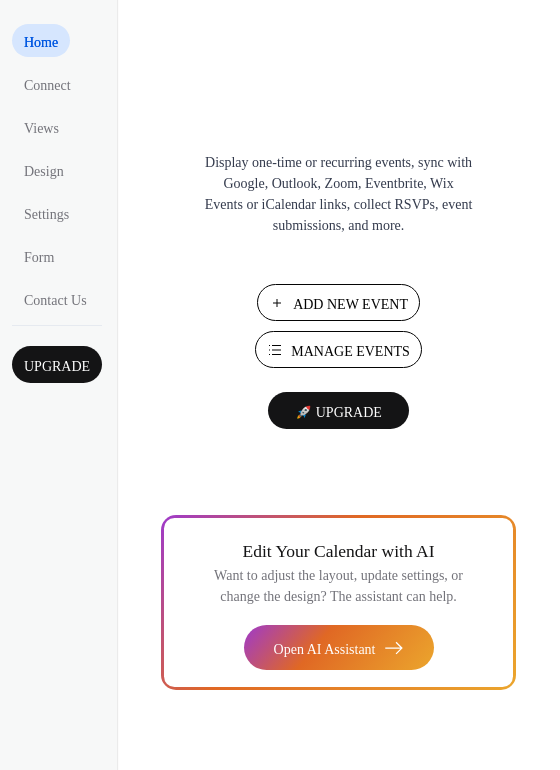 scroll, scrollTop: 0, scrollLeft: 0, axis: both 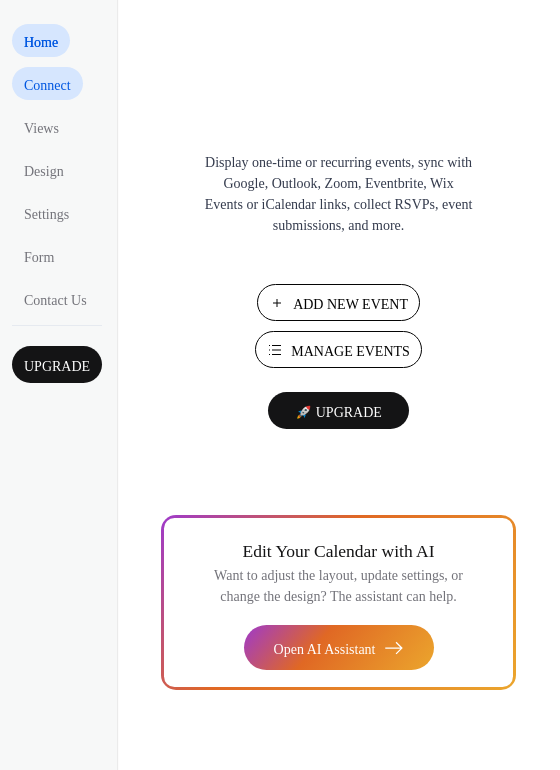 click on "Connect" at bounding box center [47, 85] 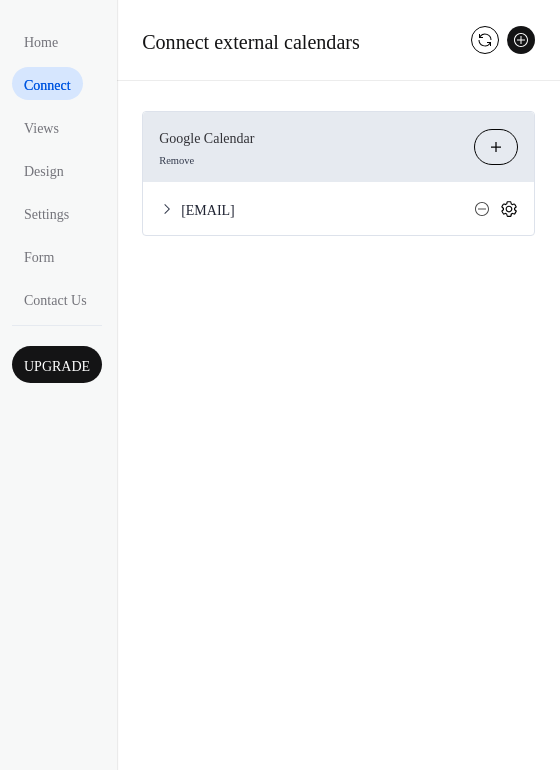 click 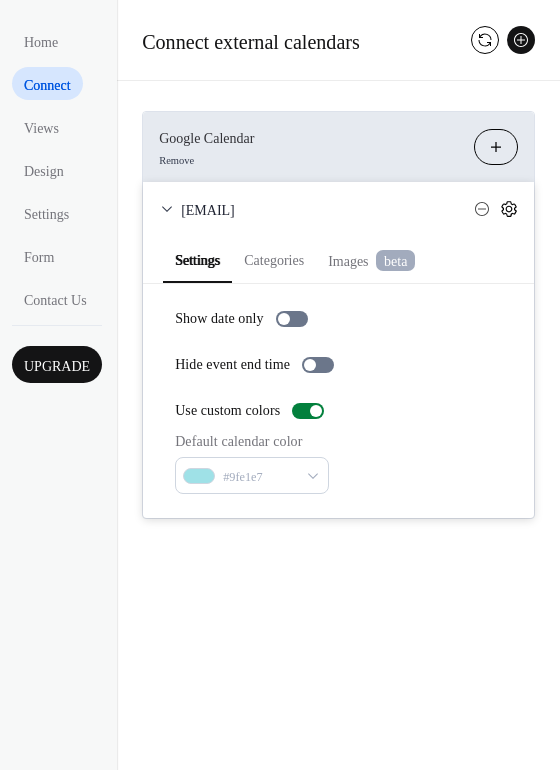 click 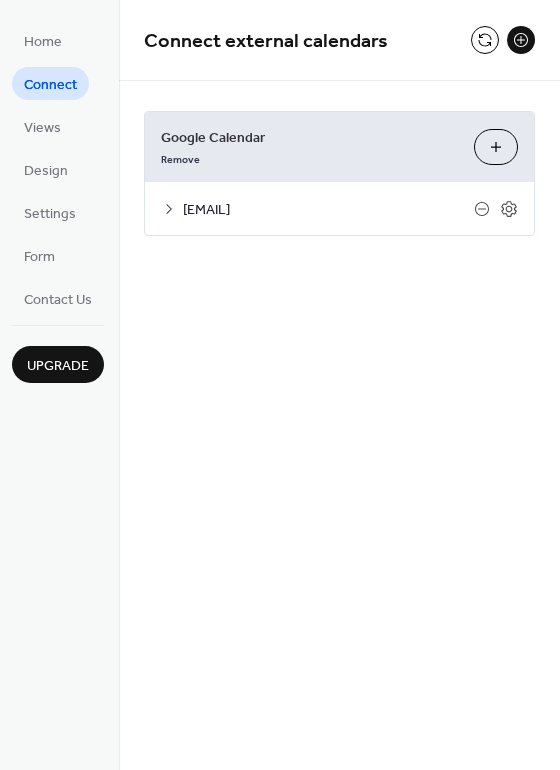 click on "[EMAIL]" at bounding box center [328, 210] 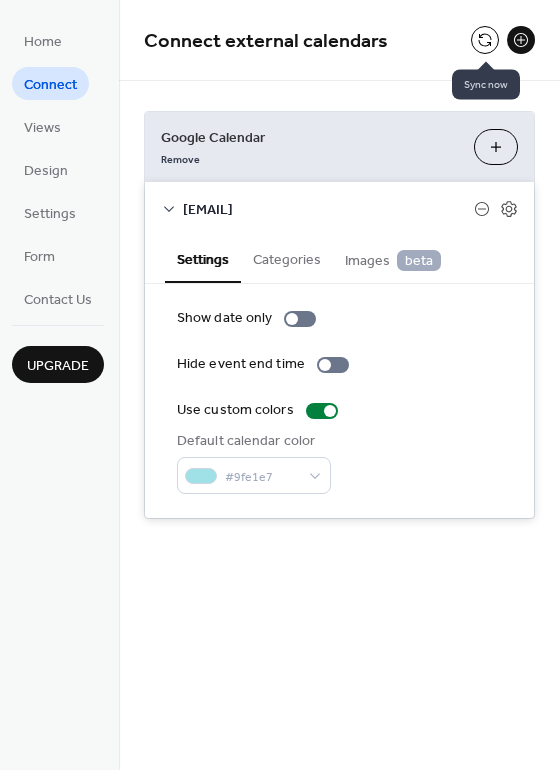 click at bounding box center [485, 40] 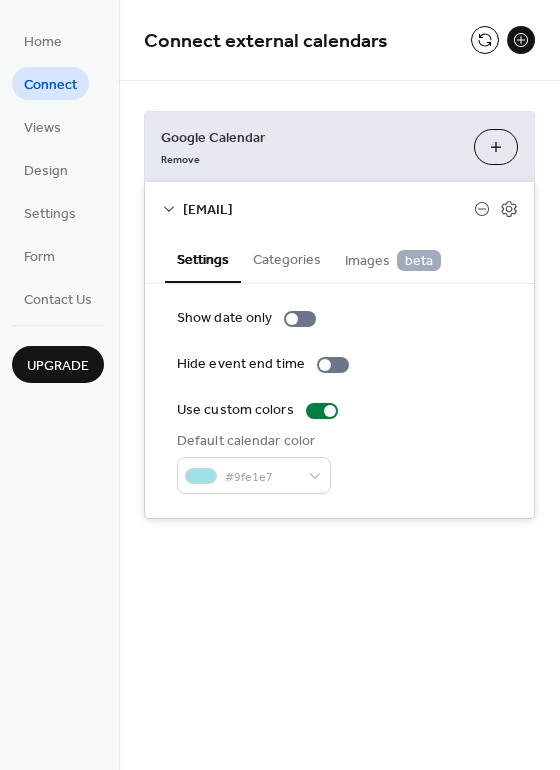 click 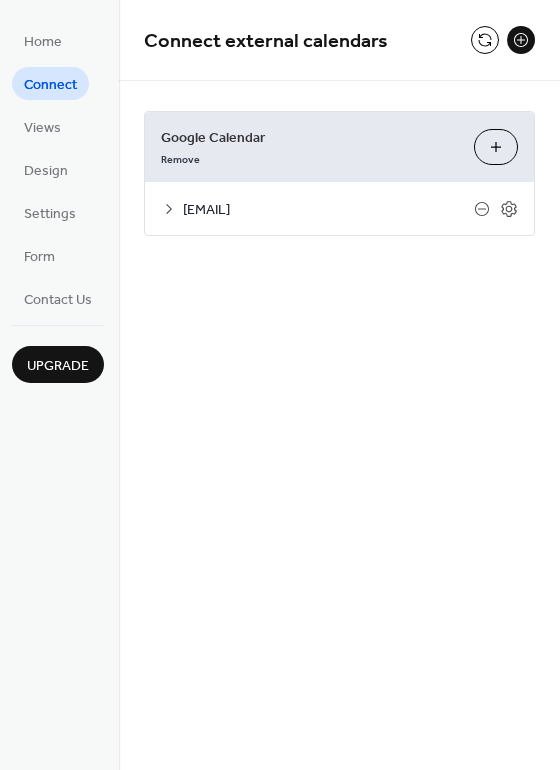 click 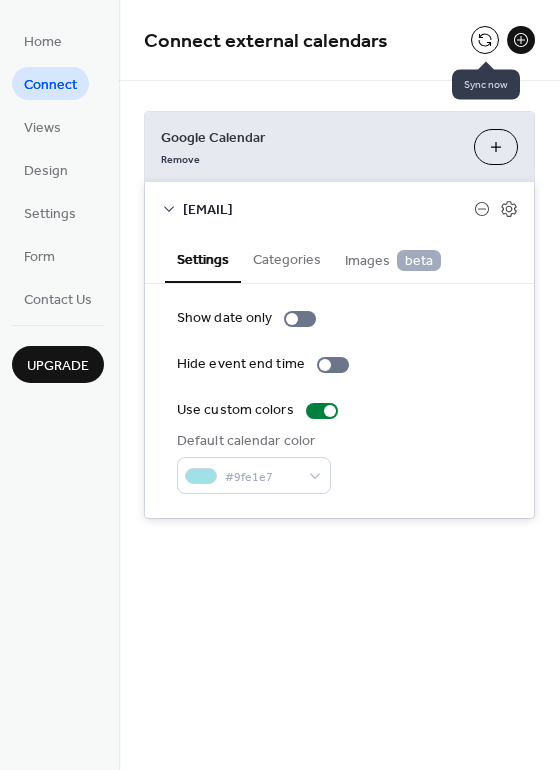 click at bounding box center [485, 40] 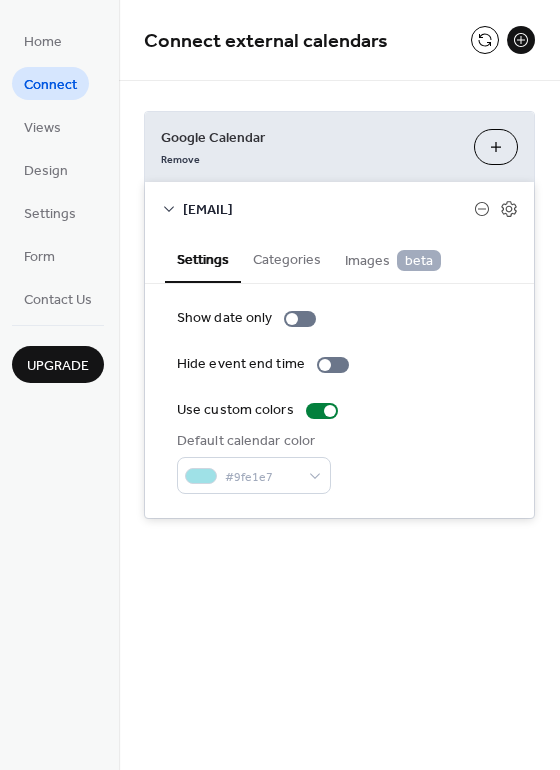 click on "Categories" at bounding box center [287, 258] 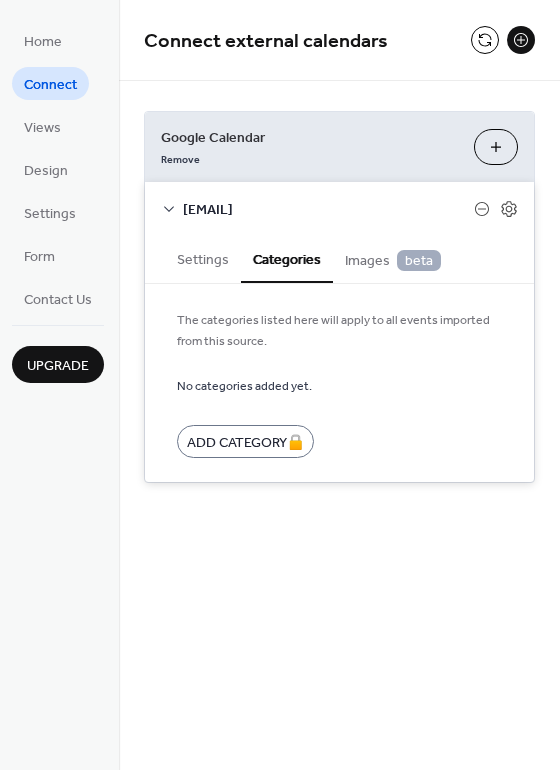 click on "Images   beta" at bounding box center [393, 261] 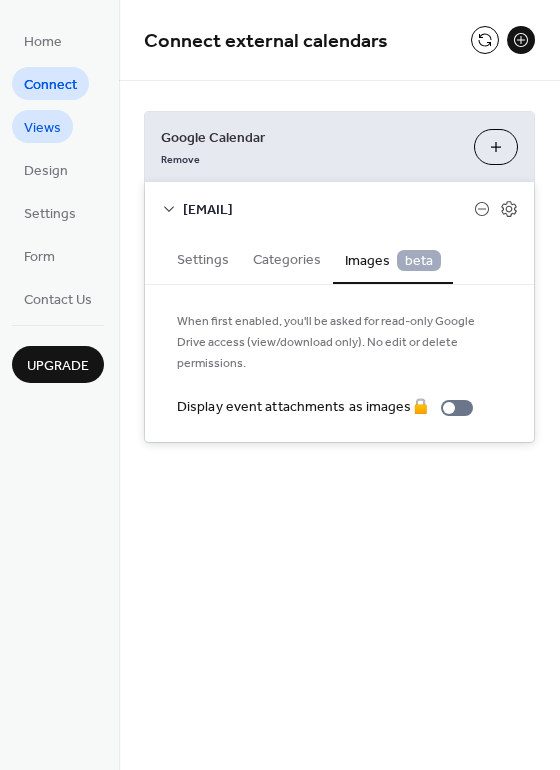 click on "Views" at bounding box center (42, 128) 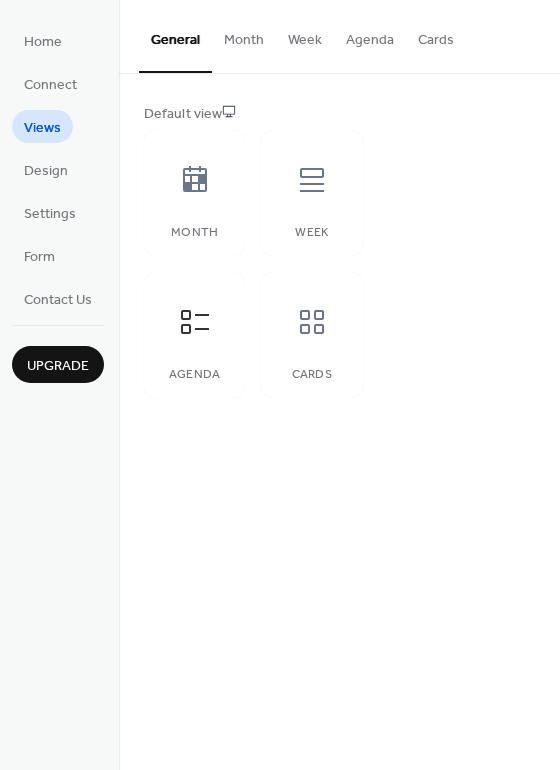 click on "Month" at bounding box center [244, 35] 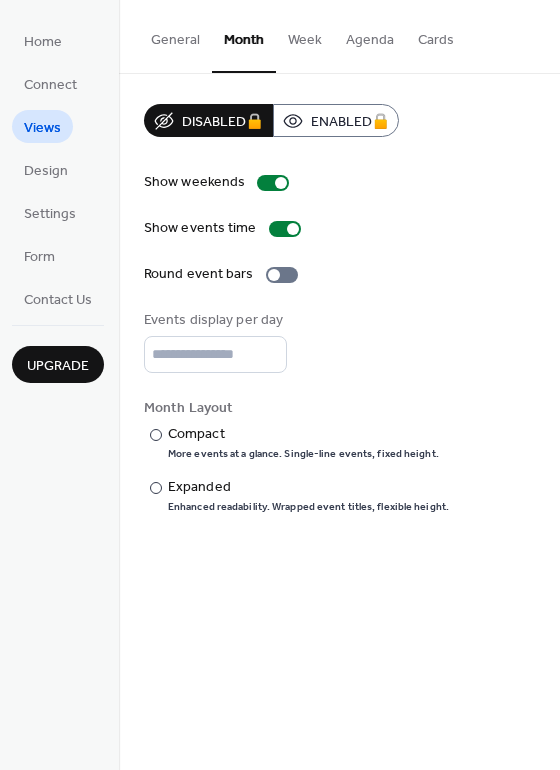 click on "General" at bounding box center (175, 35) 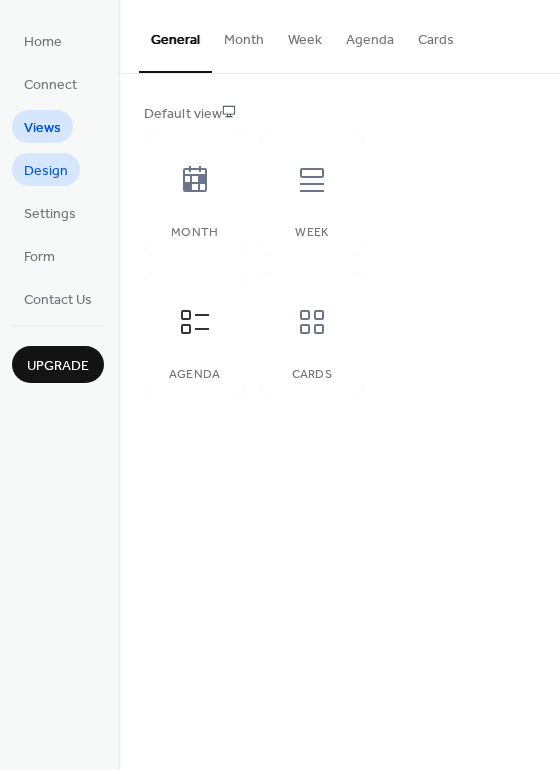 click on "Design" at bounding box center (46, 171) 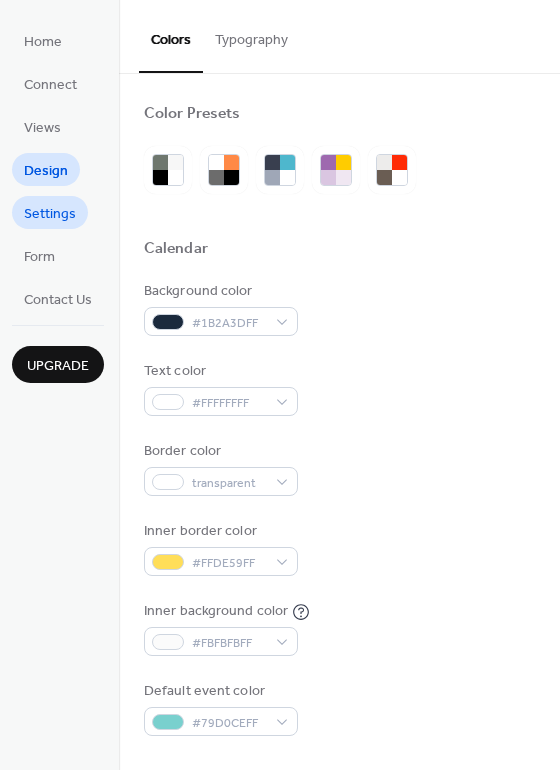 click on "Settings" at bounding box center (50, 214) 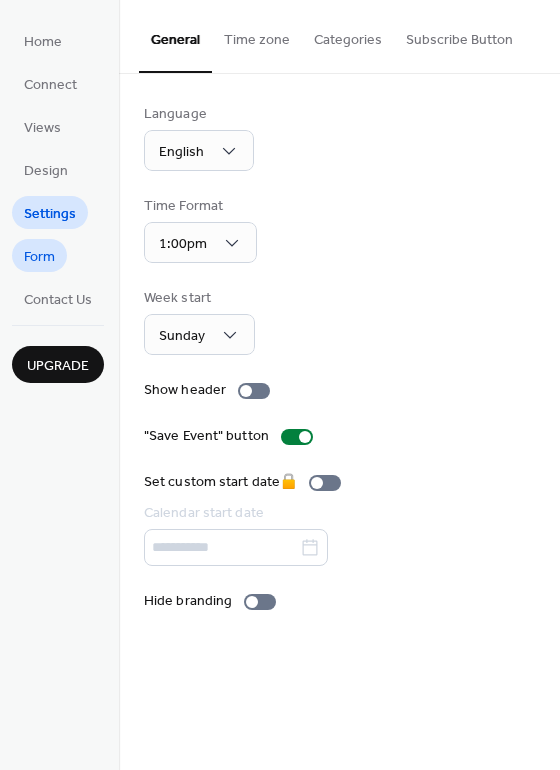 click on "Form" at bounding box center (39, 257) 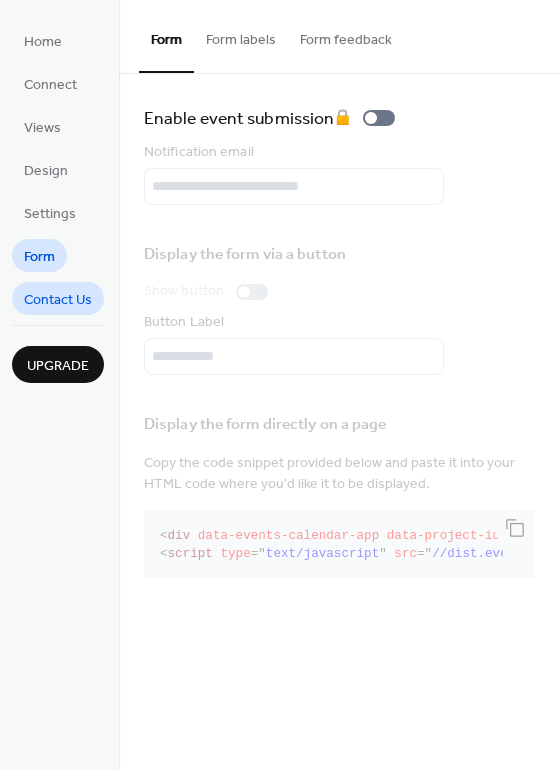 click on "Contact Us" at bounding box center [58, 300] 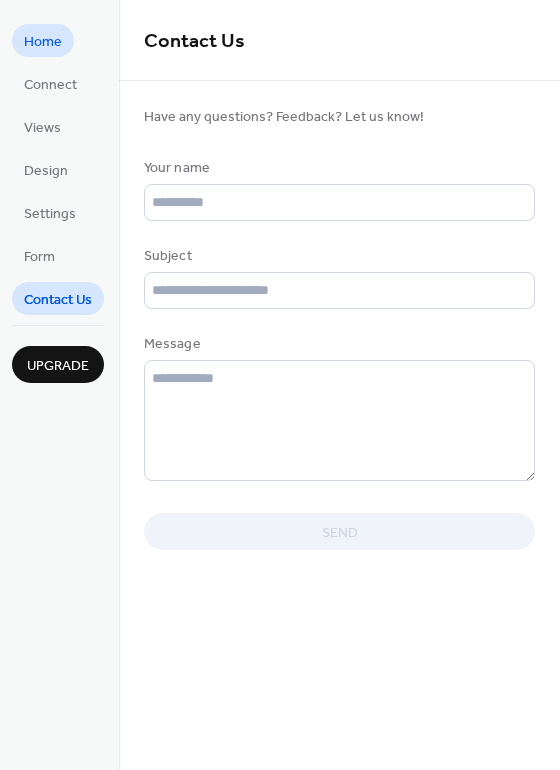 click on "Home" at bounding box center [43, 42] 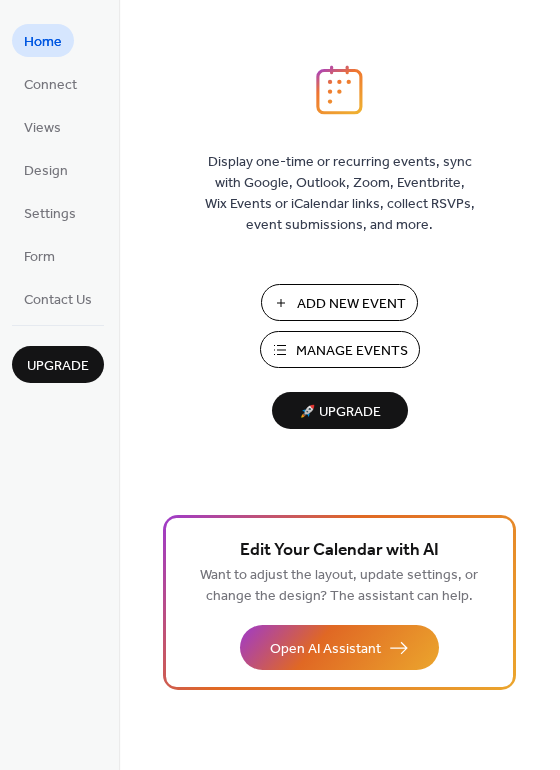 click on "Manage Events" at bounding box center (352, 351) 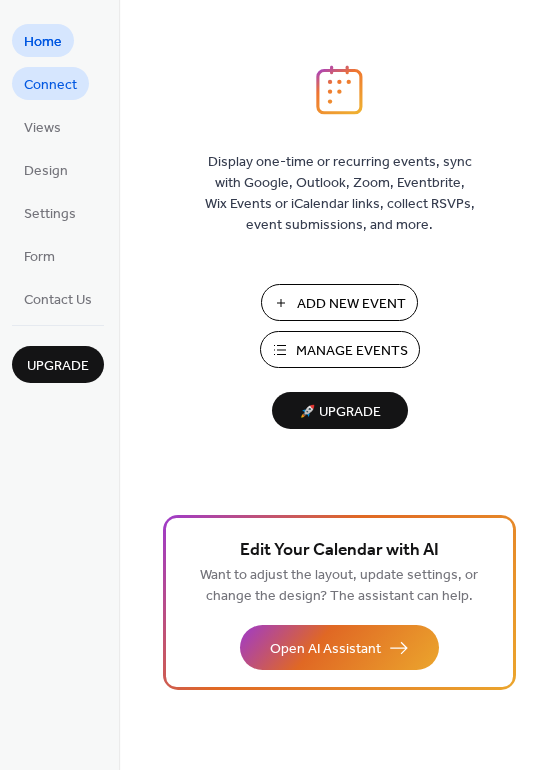 click on "Connect" at bounding box center (50, 85) 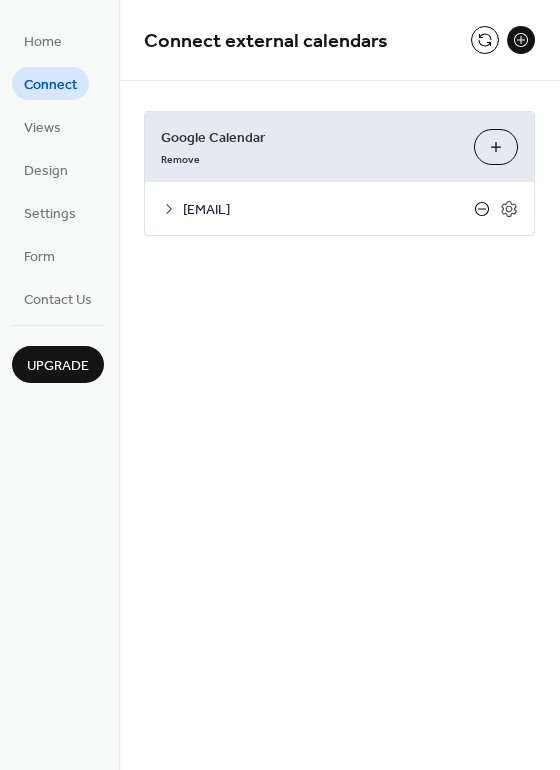 click 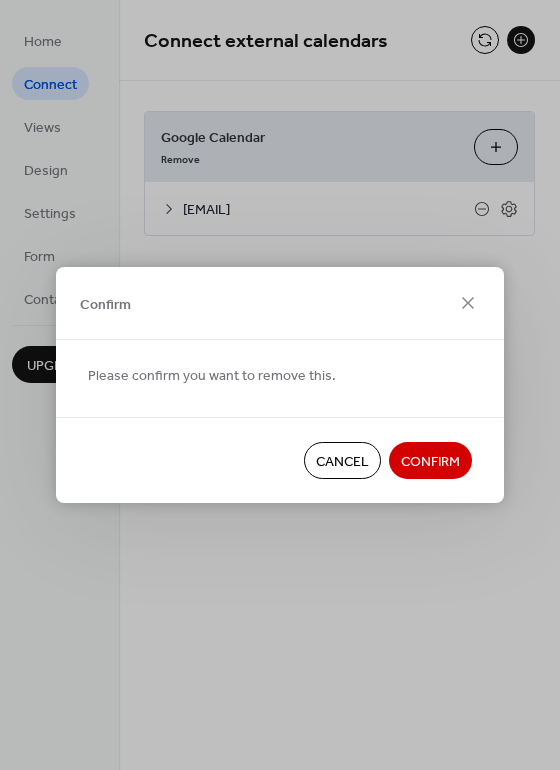click on "Confirm" at bounding box center [430, 462] 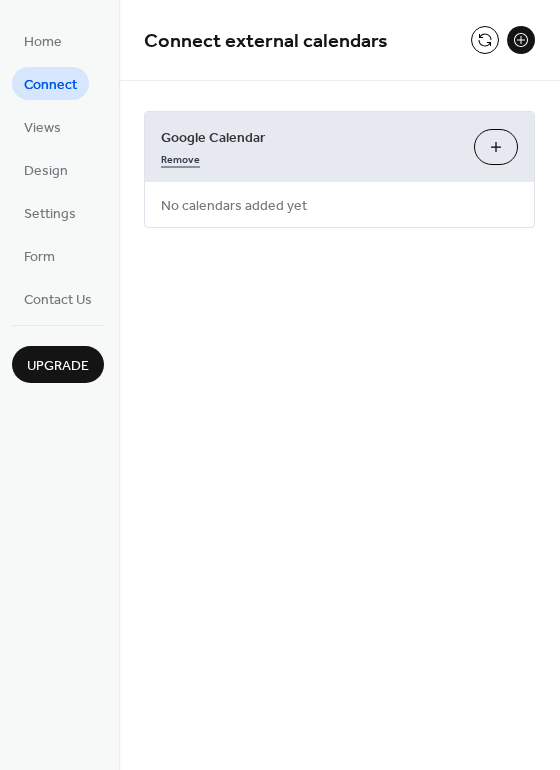 click on "Remove" at bounding box center [180, 157] 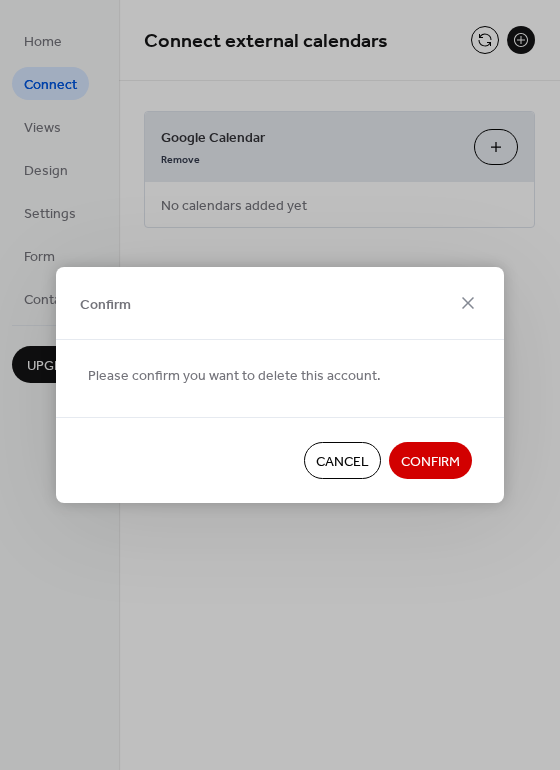 click on "Confirm" at bounding box center (430, 462) 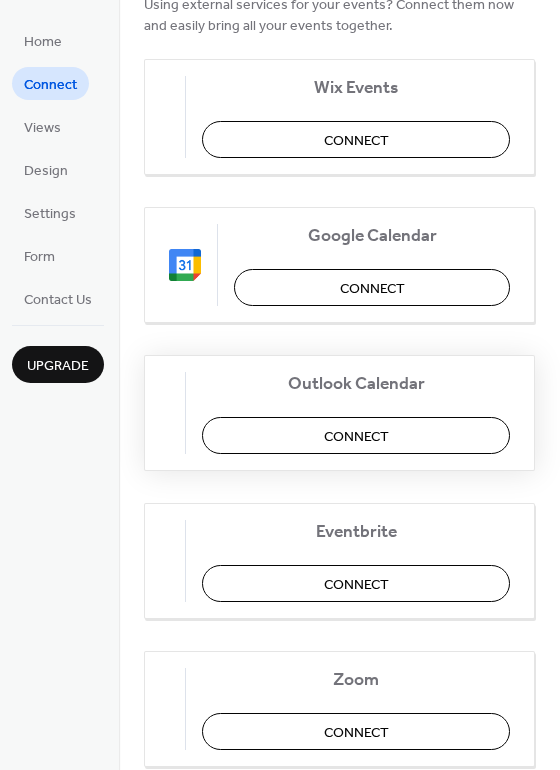 scroll, scrollTop: 116, scrollLeft: 0, axis: vertical 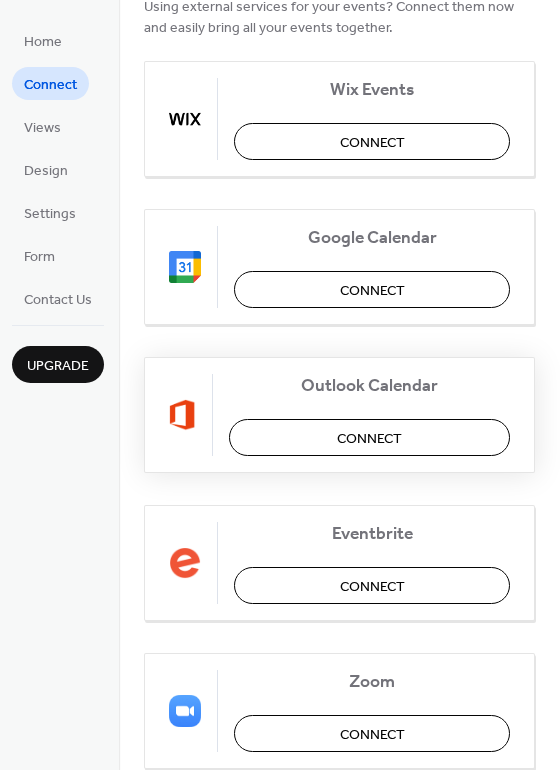 click on "Connect" at bounding box center [369, 439] 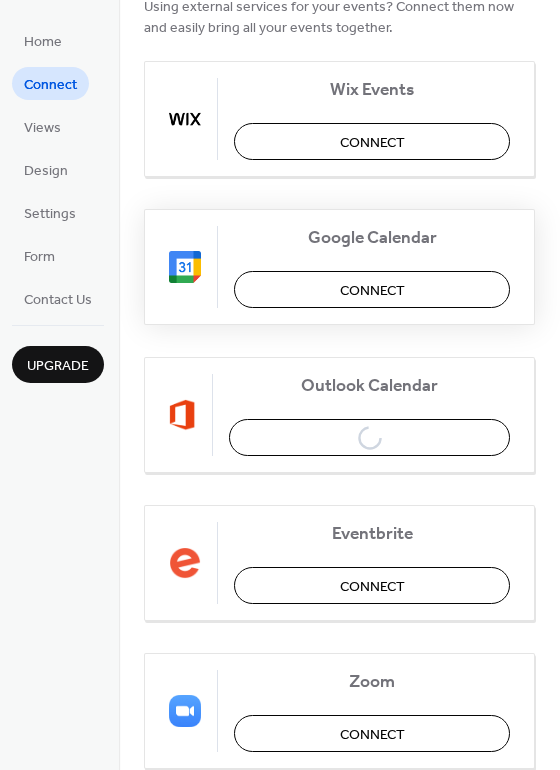click on "Connect" at bounding box center (372, 289) 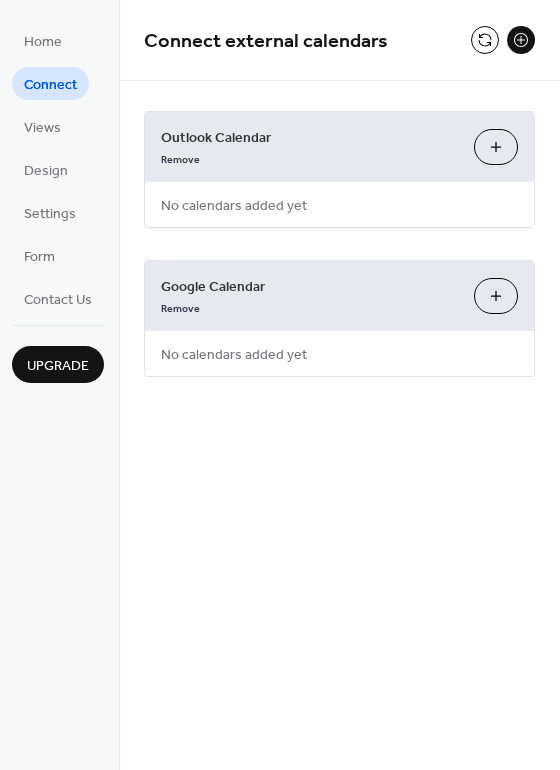 scroll, scrollTop: 0, scrollLeft: 0, axis: both 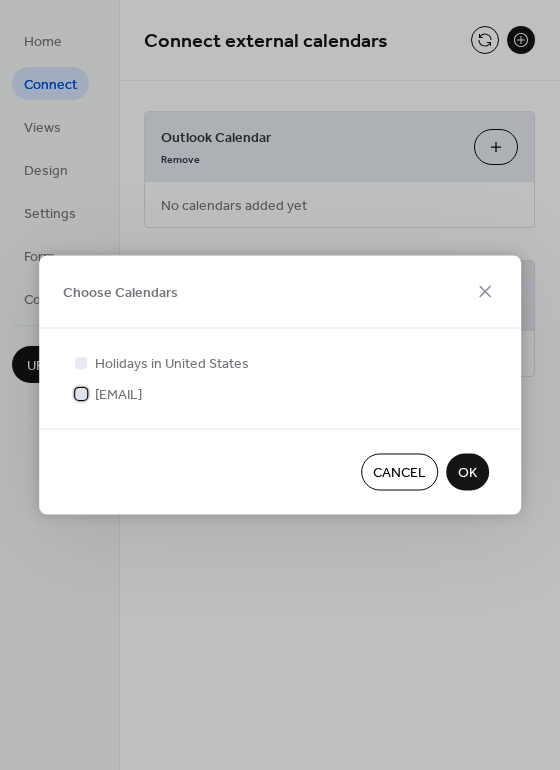 click at bounding box center (81, 393) 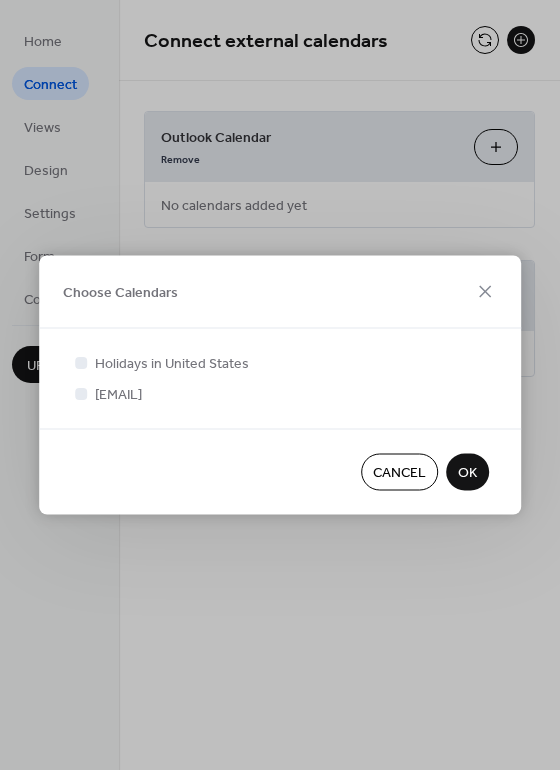 click on "OK" at bounding box center [467, 473] 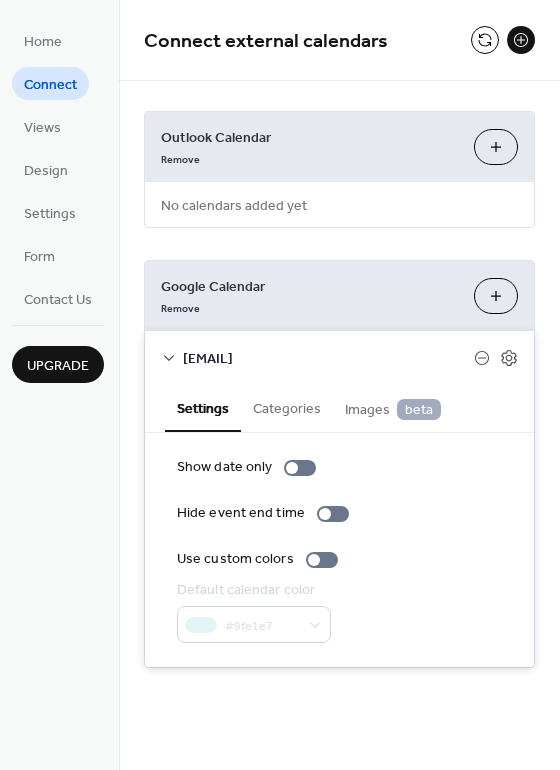 click on "Categories" at bounding box center [287, 407] 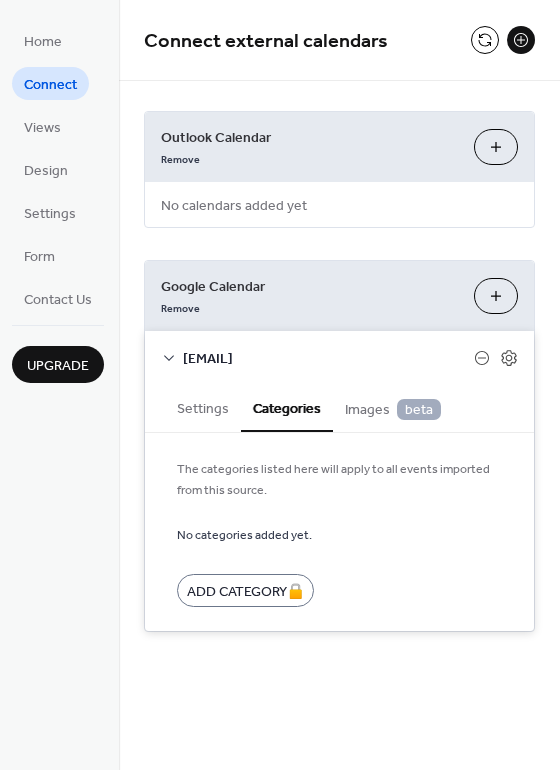 click on "Images   beta" at bounding box center (393, 410) 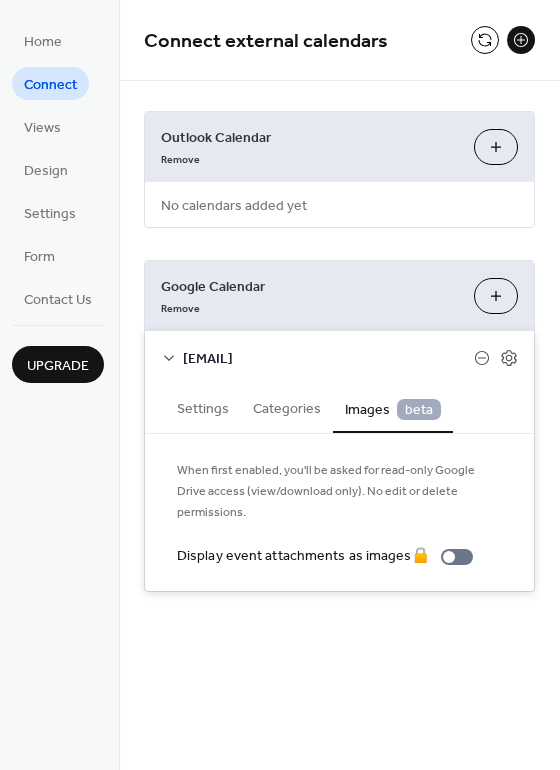 click on "Settings" at bounding box center [203, 407] 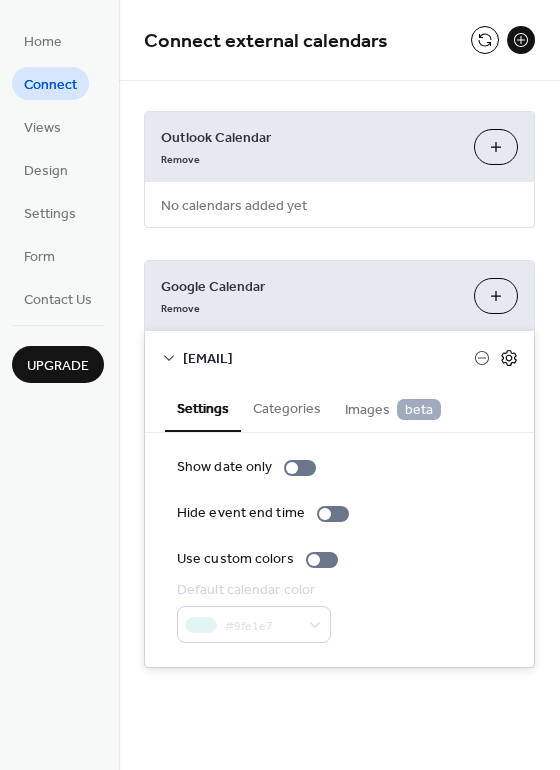 click 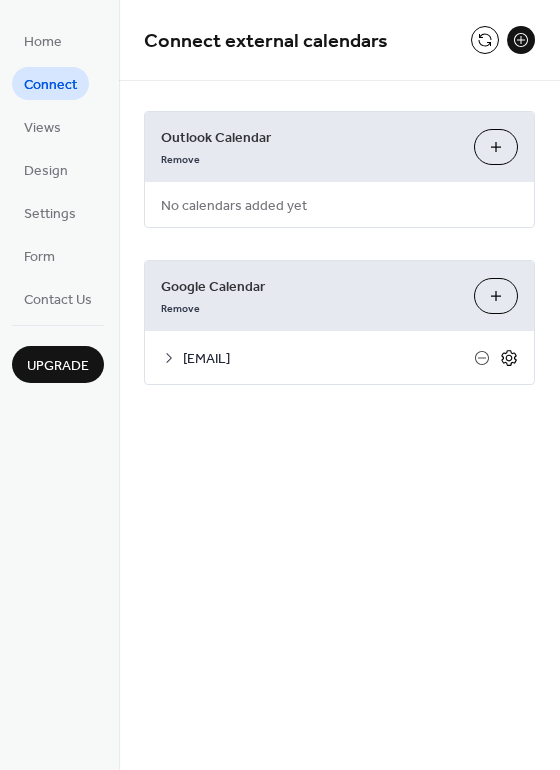 click 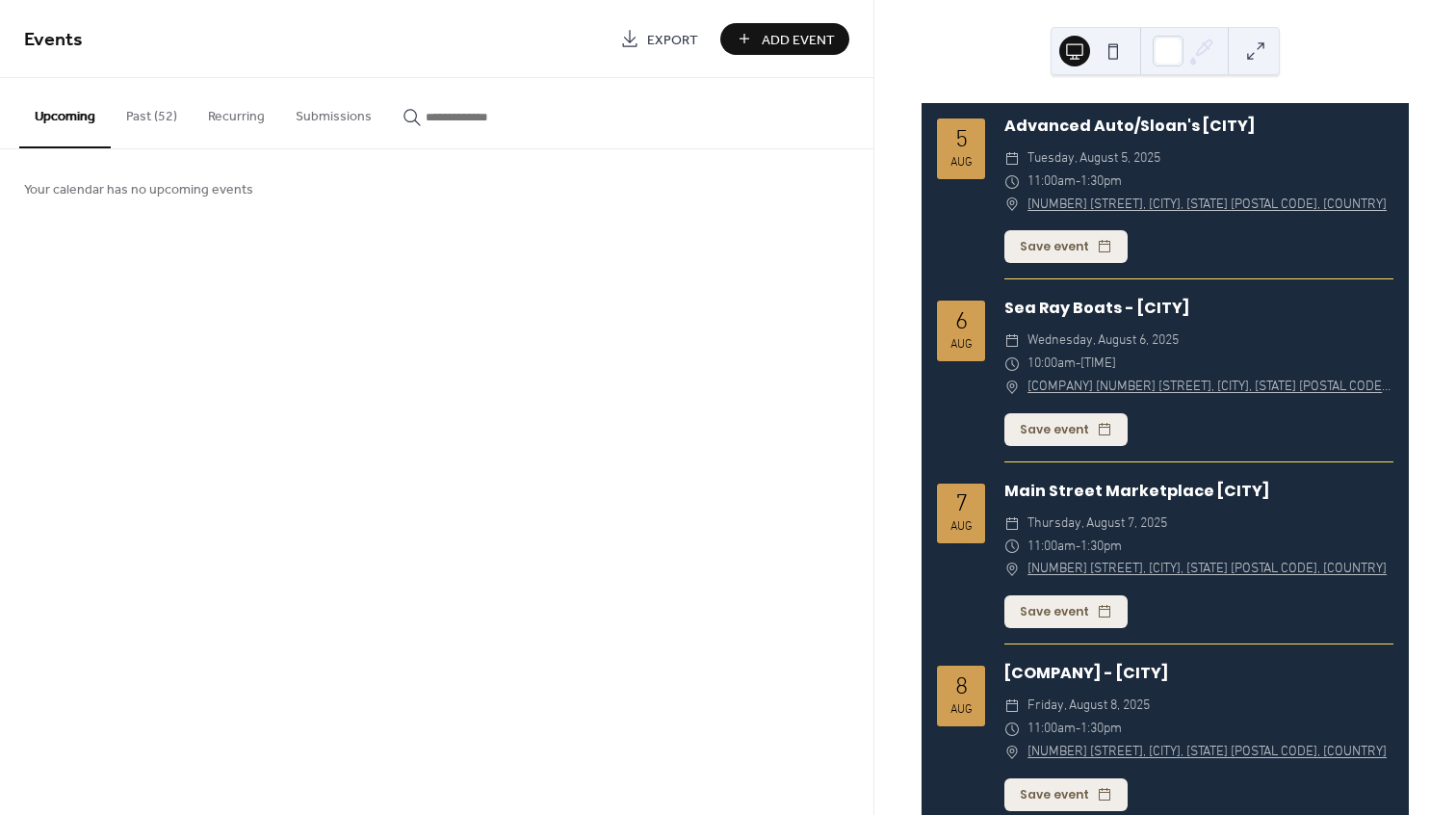 scroll, scrollTop: 0, scrollLeft: 0, axis: both 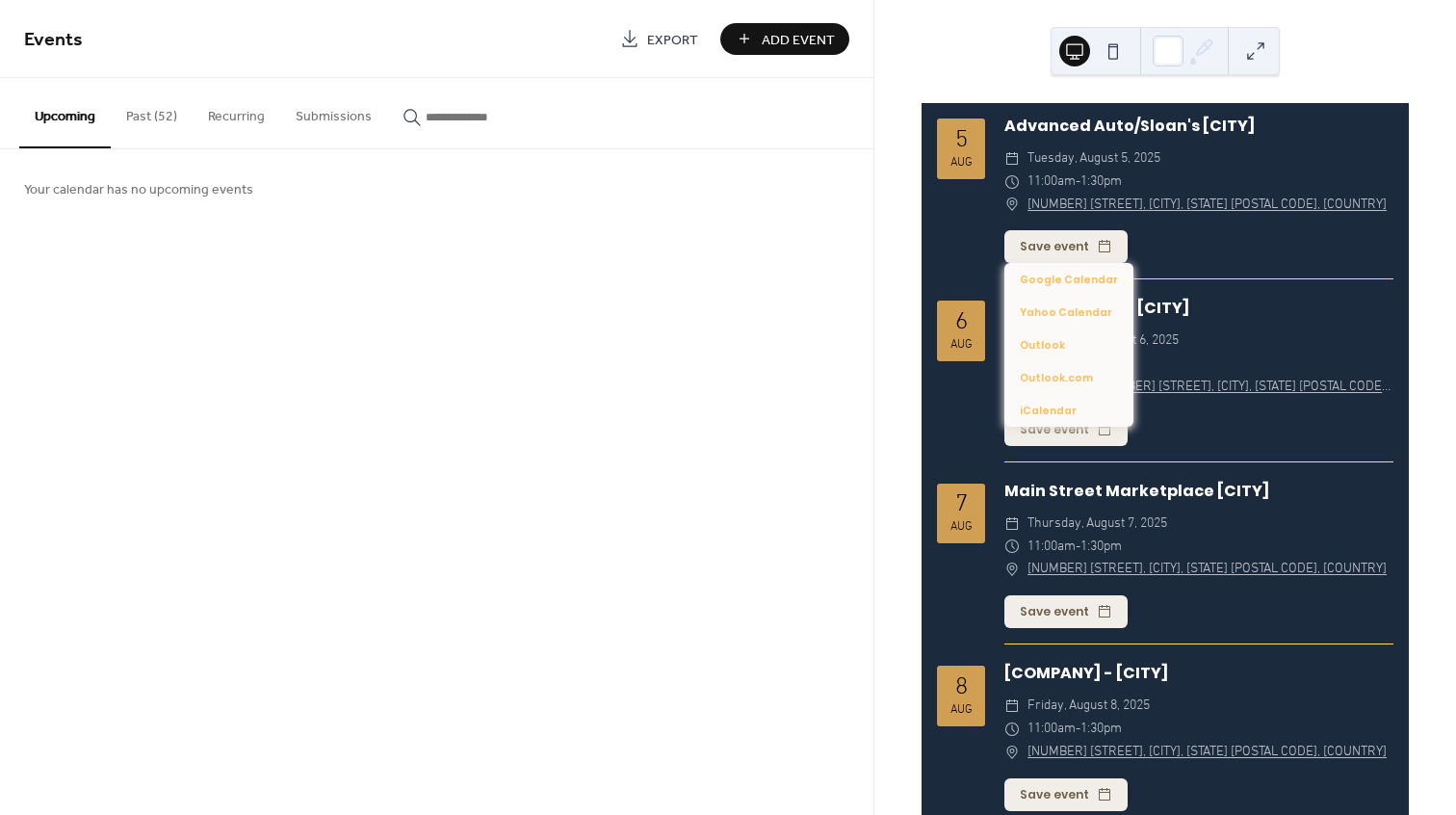 click on "Save event" at bounding box center (1066, 247) 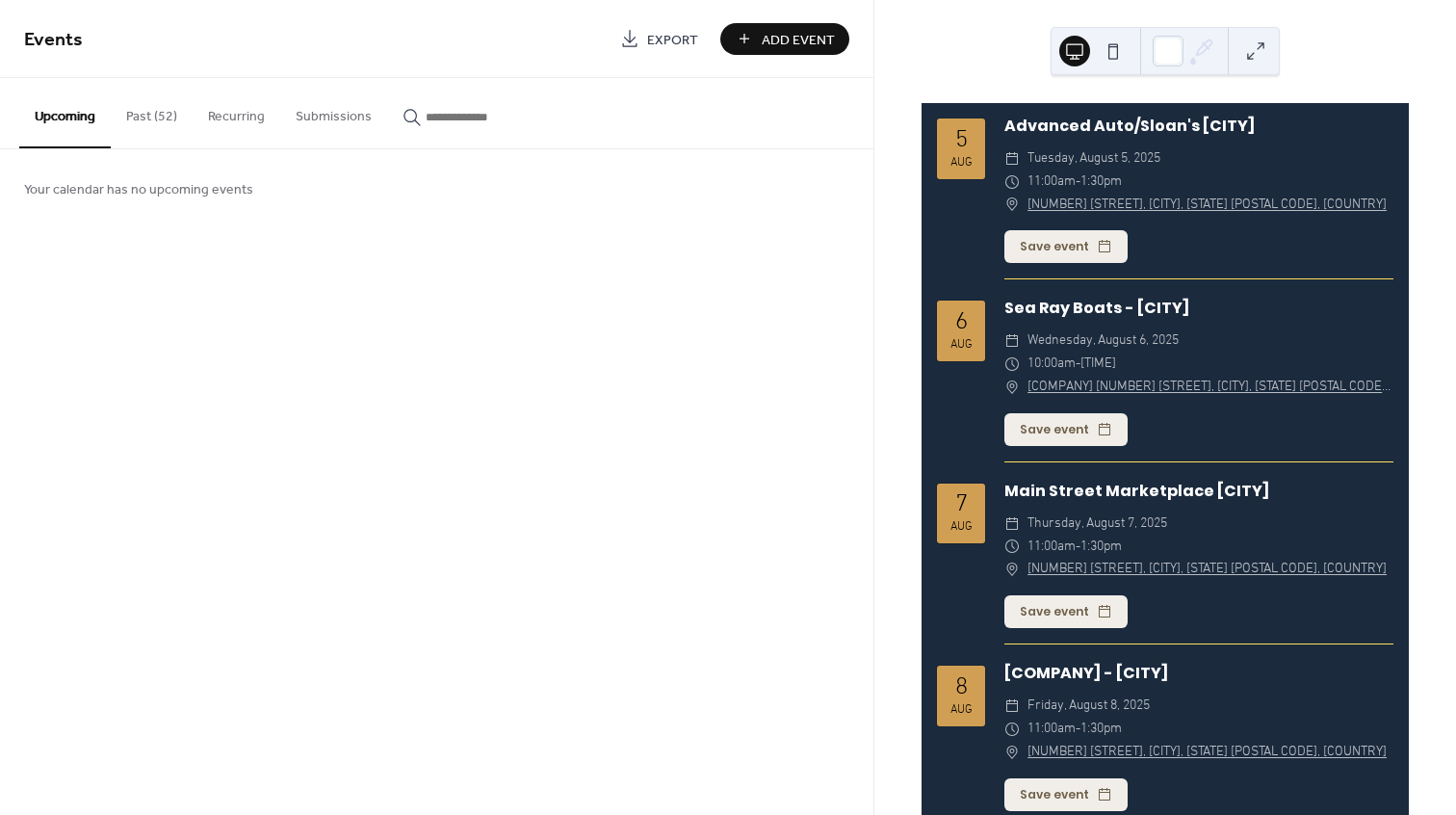 click on "​ Tuesday, August 5, 2025" at bounding box center [1199, 159] 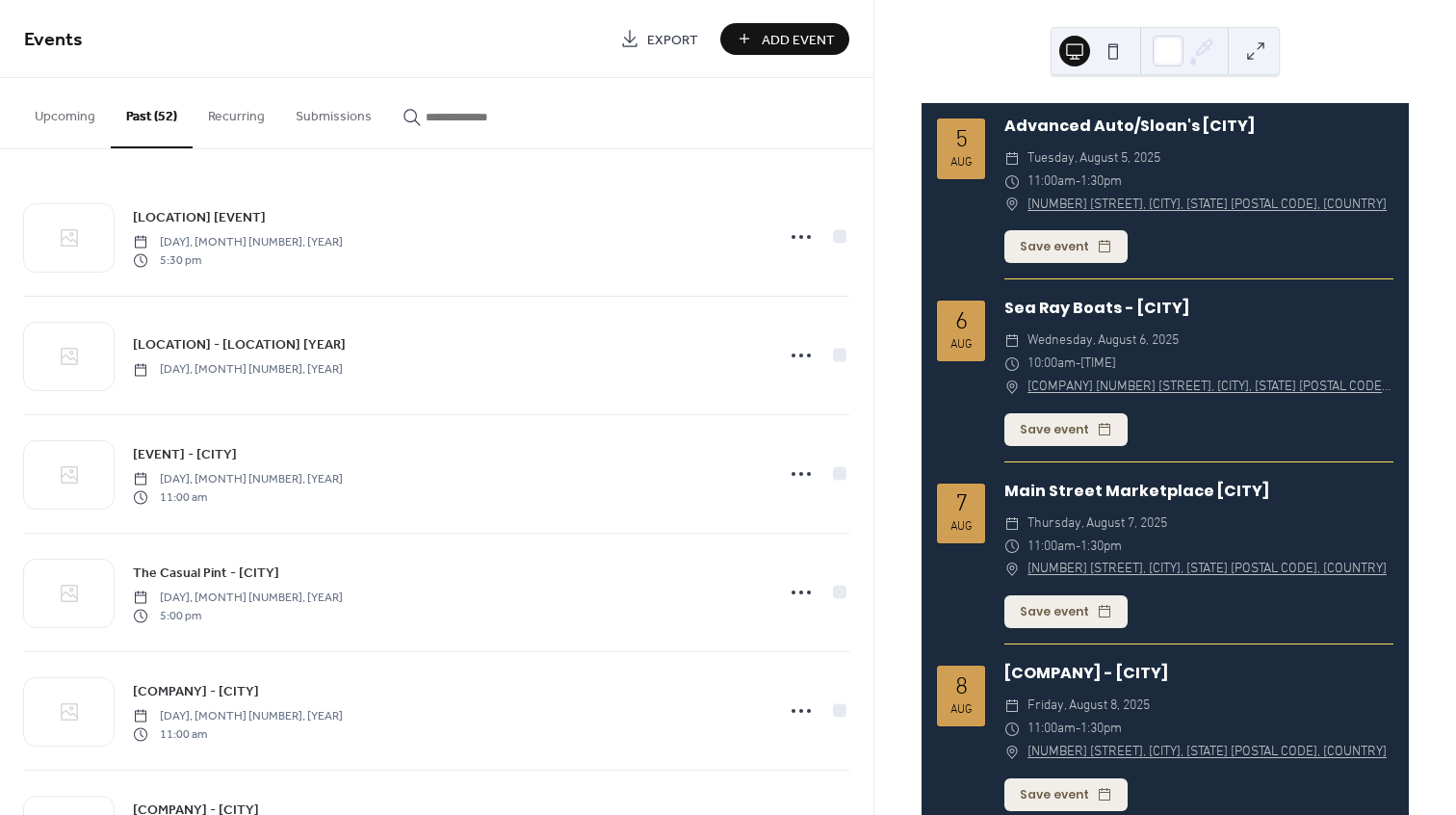 click on "Upcoming" at bounding box center [65, 112] 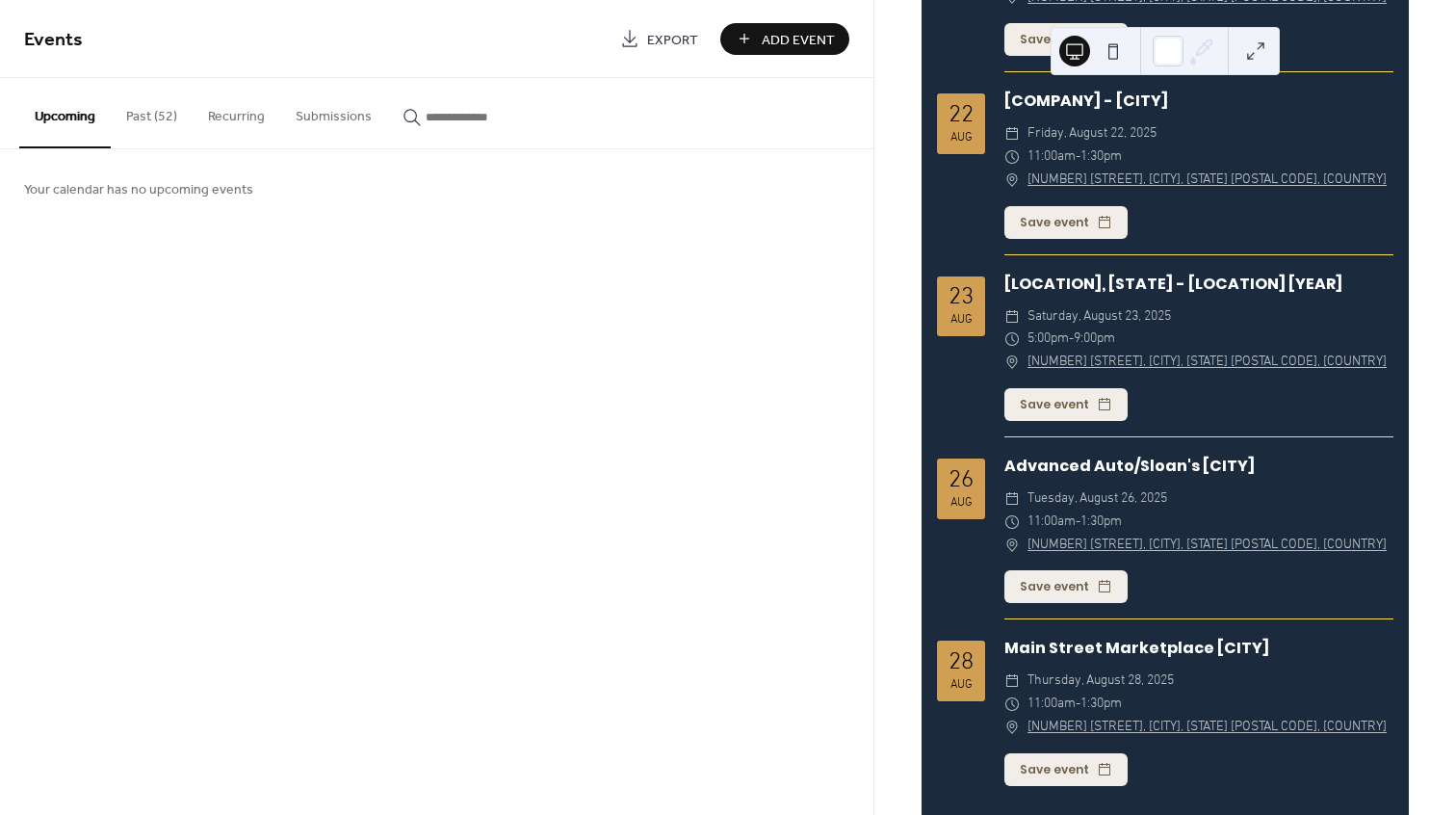click on "Nashville, TN - Water Lantern Festival 2025 ​ Saturday, August 23, 2025 ​ 5:00pm - 9:00pm ​ 2500 West End Ave, Nashville, TN 37203, USA Save event" at bounding box center [1199, 355] 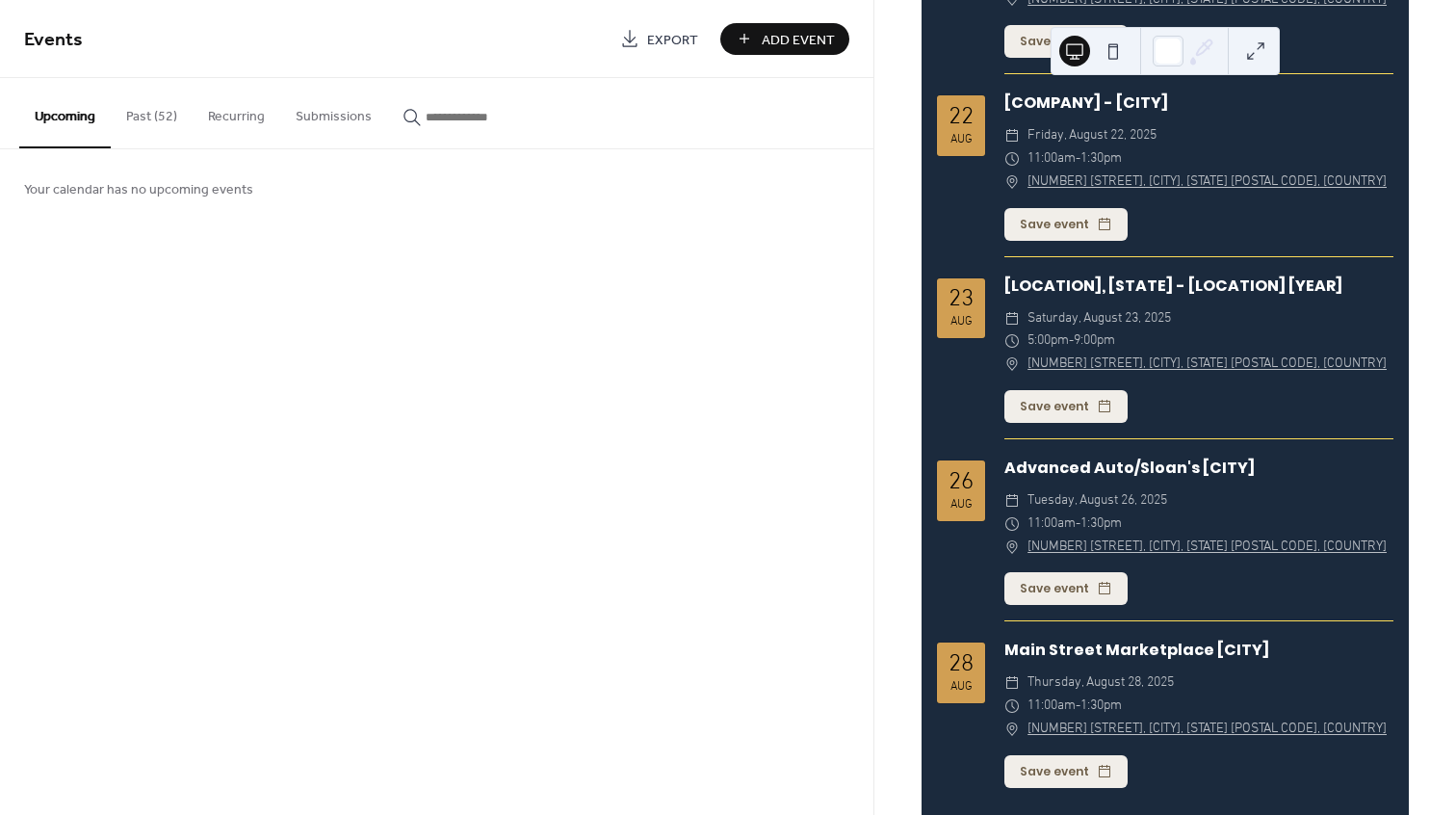 scroll, scrollTop: 2029, scrollLeft: 0, axis: vertical 